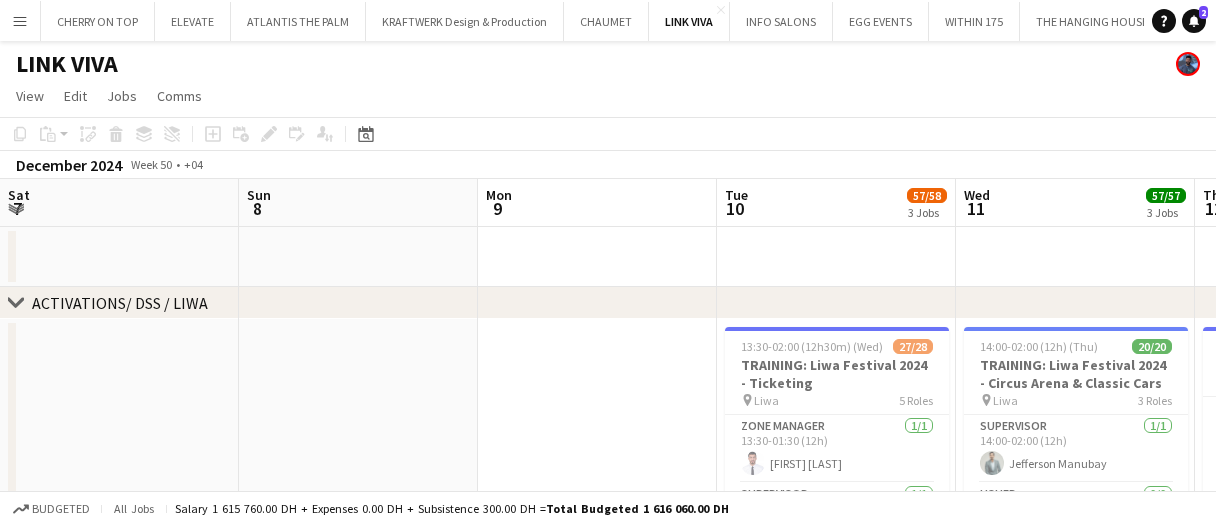 scroll, scrollTop: 0, scrollLeft: 0, axis: both 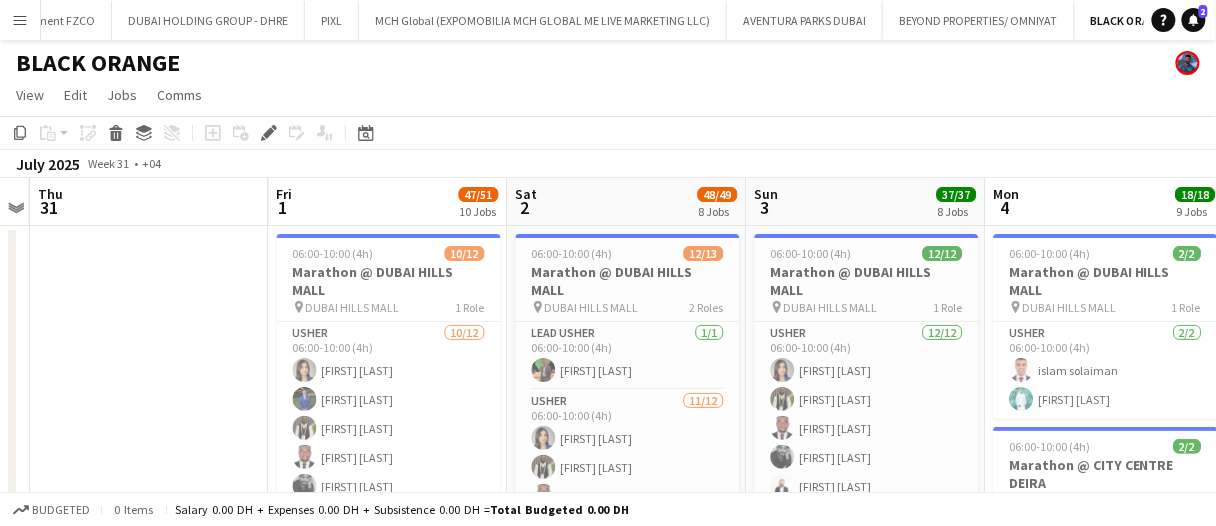 drag, startPoint x: 366, startPoint y: 133, endPoint x: 826, endPoint y: 190, distance: 463.51807 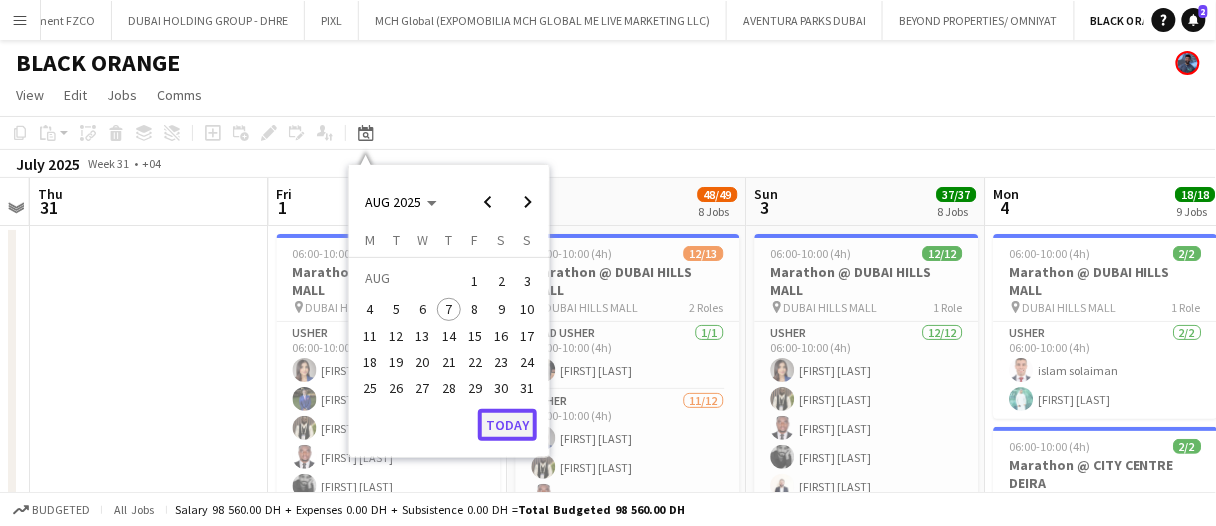 click on "Today" at bounding box center [507, 425] 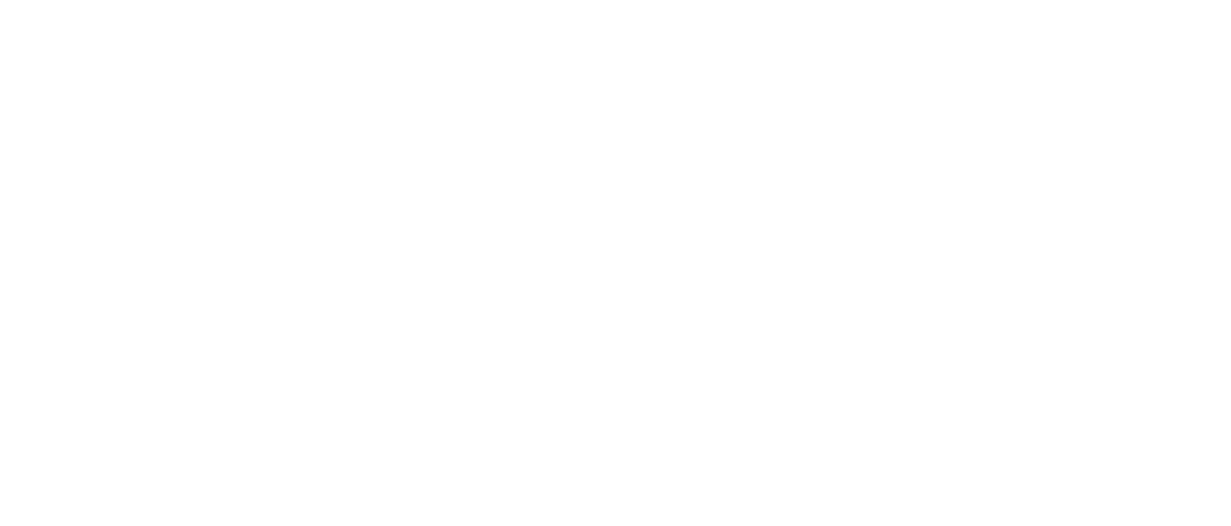 scroll, scrollTop: 0, scrollLeft: 0, axis: both 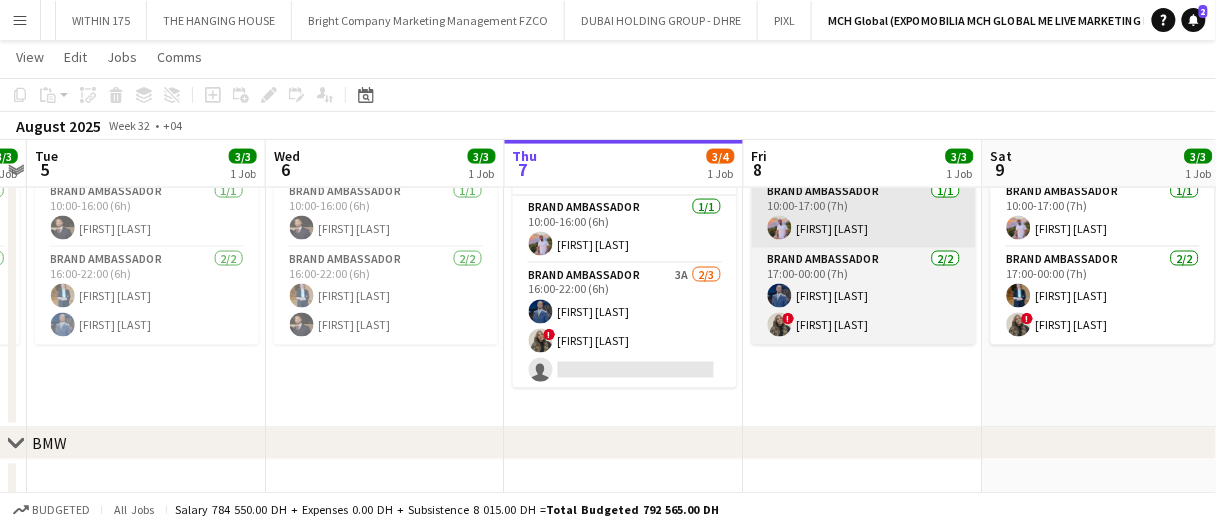 click on "Brand Ambassador    3A   2/3   16:00-22:00 (6h)
Mohammed Adel Aljbour ! Shima Abdelsalam
single-neutral-actions" at bounding box center [625, 327] 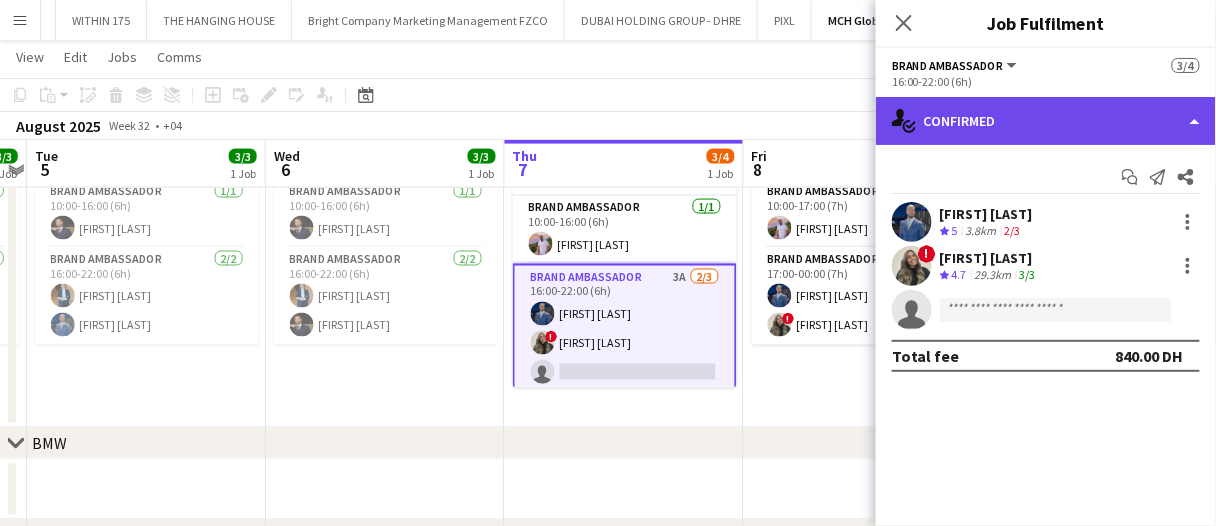 drag, startPoint x: 1008, startPoint y: 131, endPoint x: 1076, endPoint y: 187, distance: 88.09086 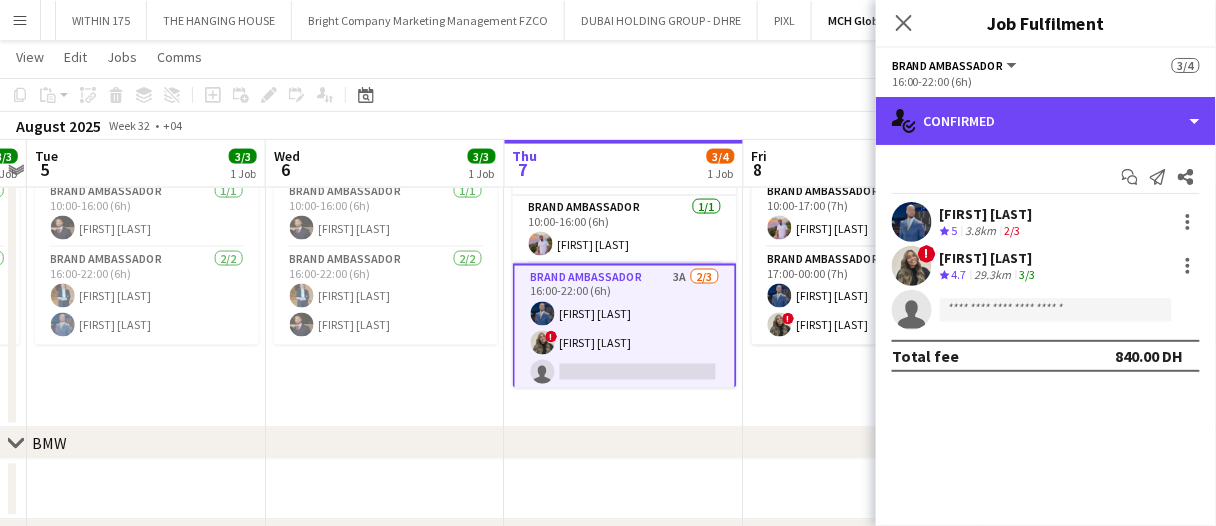 click on "single-neutral-actions-check-2
Confirmed" 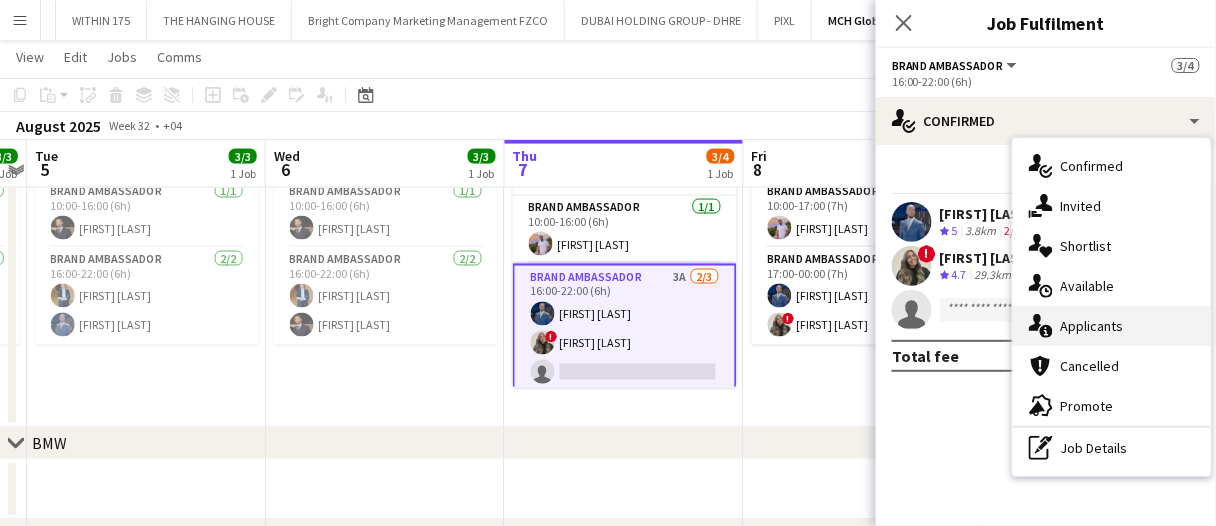 click on "single-neutral-actions-information
Applicants" at bounding box center [1112, 326] 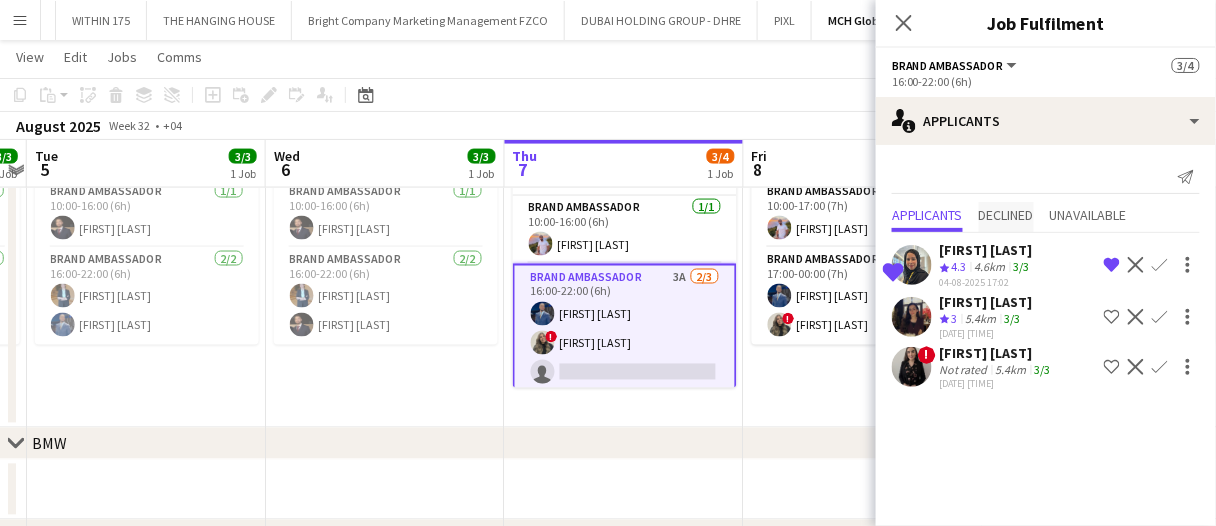 drag, startPoint x: 1021, startPoint y: 223, endPoint x: 1049, endPoint y: 217, distance: 28.635643 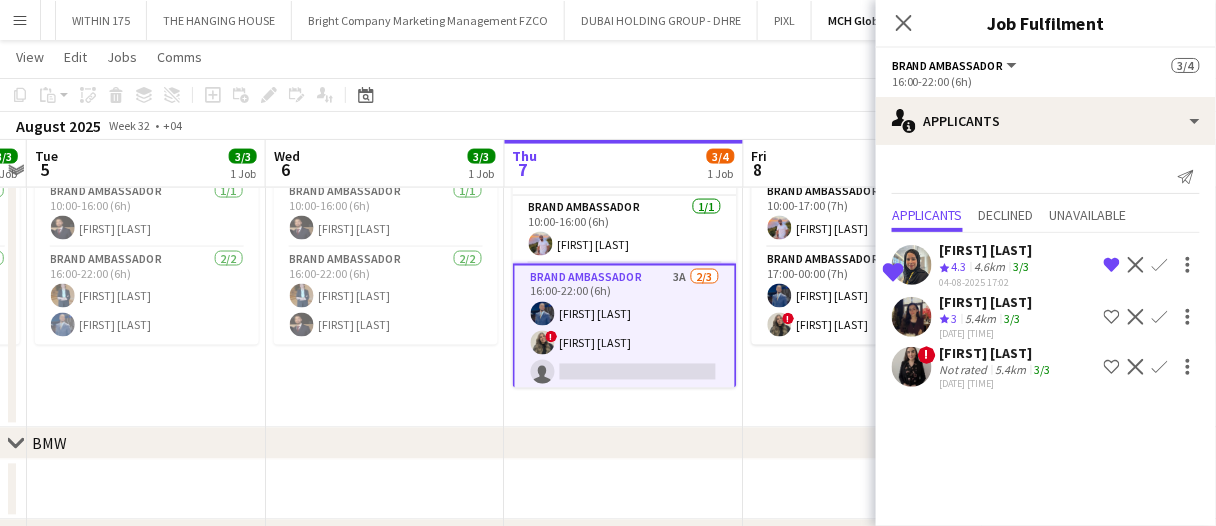 click on "Declined" at bounding box center [1006, 217] 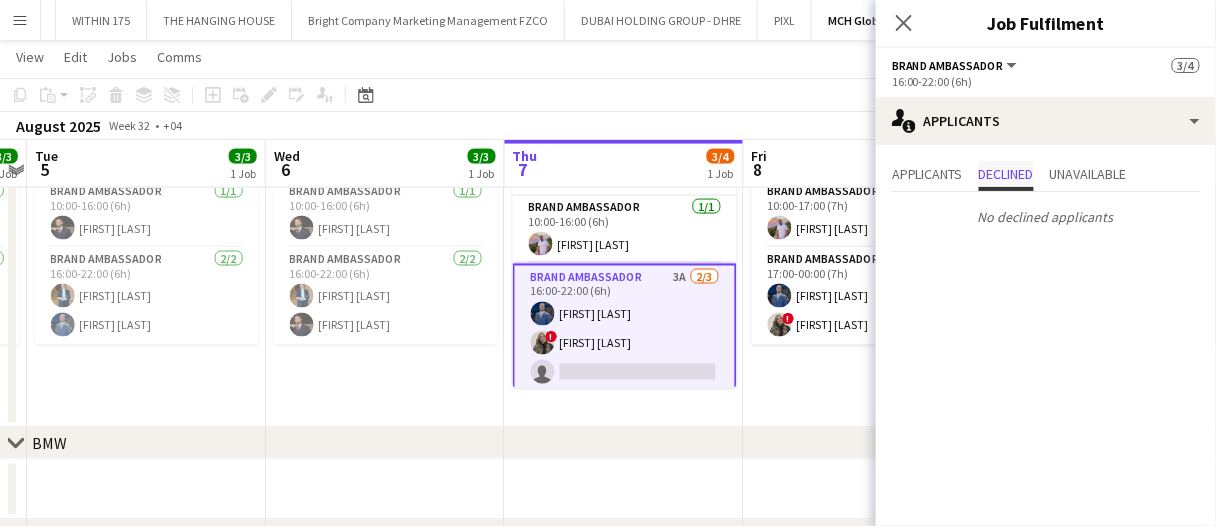 drag, startPoint x: 1087, startPoint y: 172, endPoint x: 1027, endPoint y: 169, distance: 60.074955 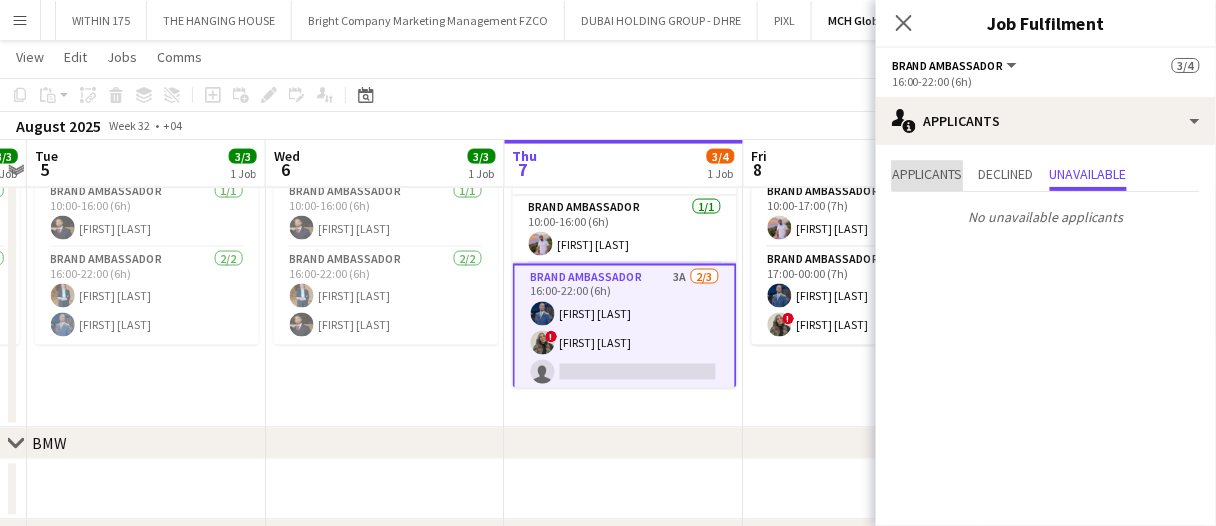 click on "Applicants" at bounding box center (927, 174) 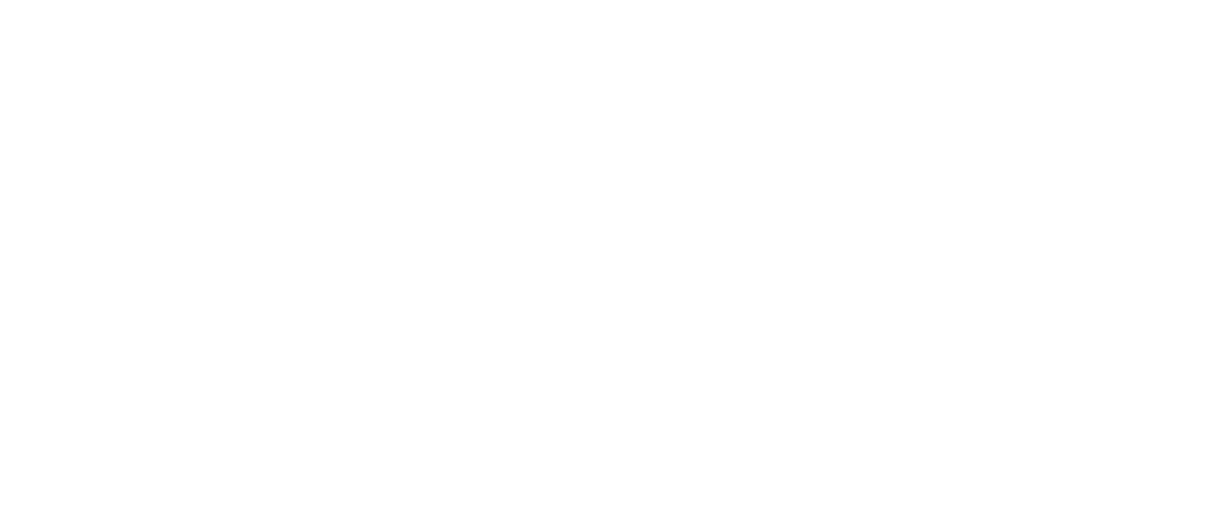 scroll, scrollTop: 0, scrollLeft: 0, axis: both 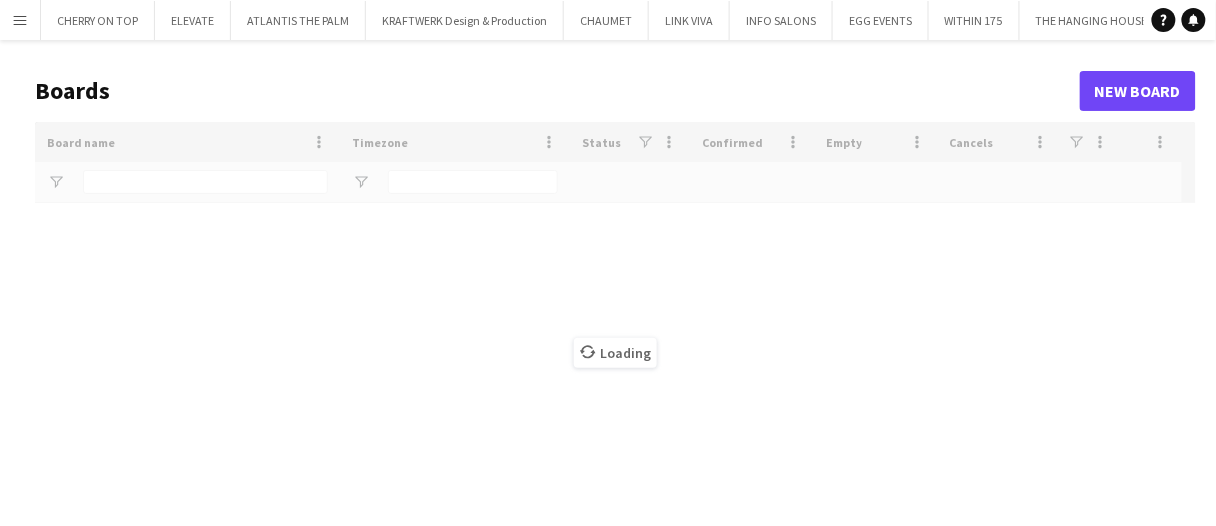 click on "Menu" at bounding box center (20, 20) 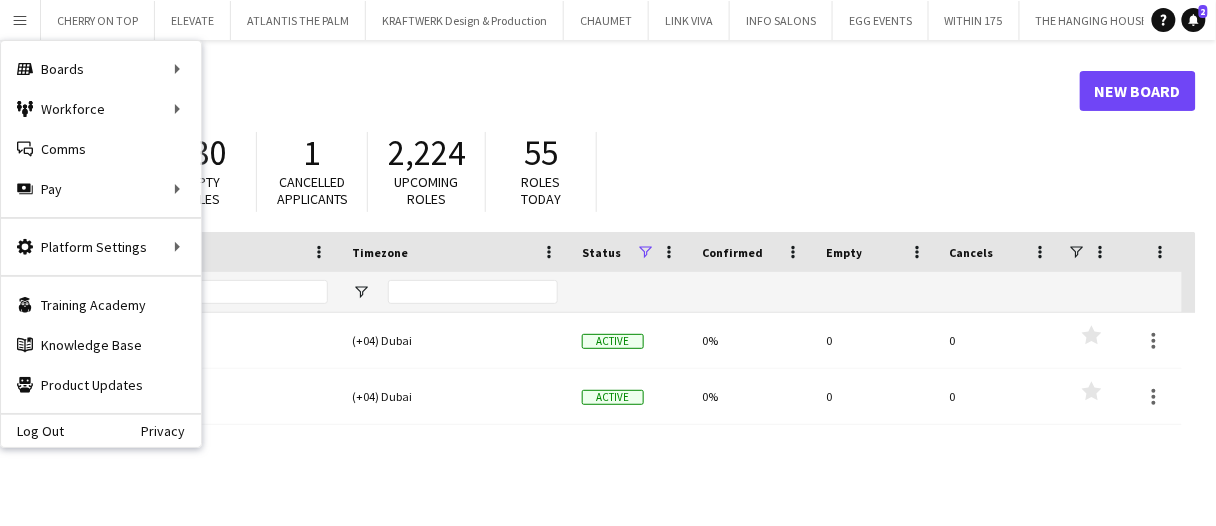 click on "Boards" 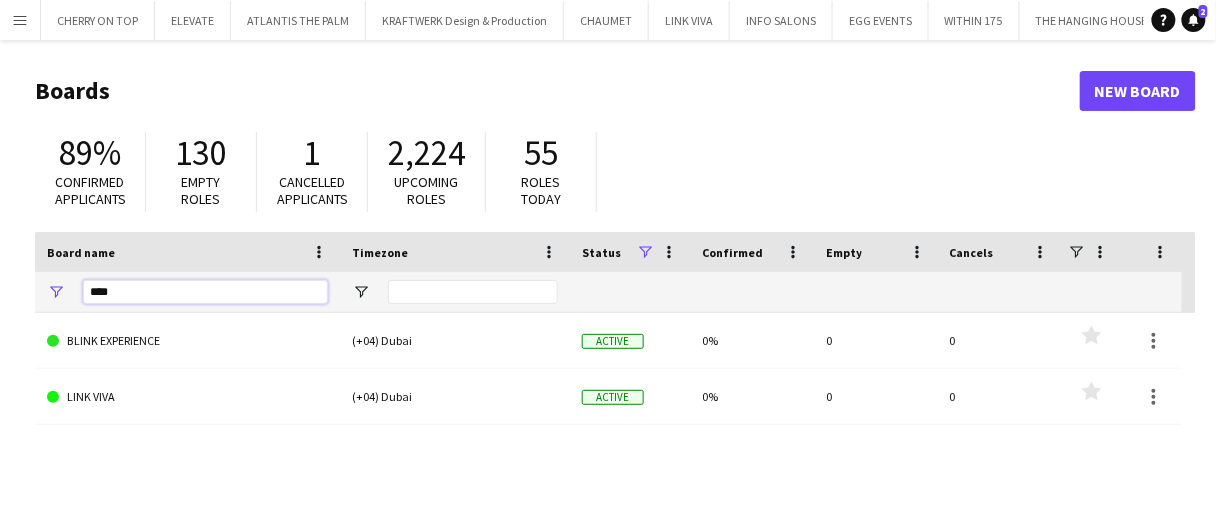 drag, startPoint x: 125, startPoint y: 291, endPoint x: 0, endPoint y: 59, distance: 263.53177 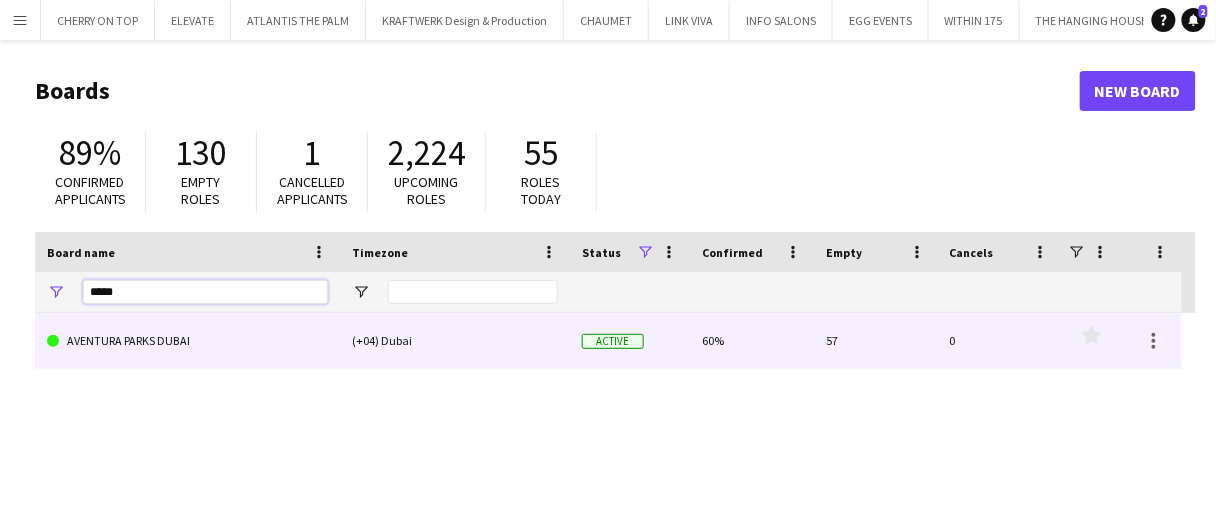 type on "*****" 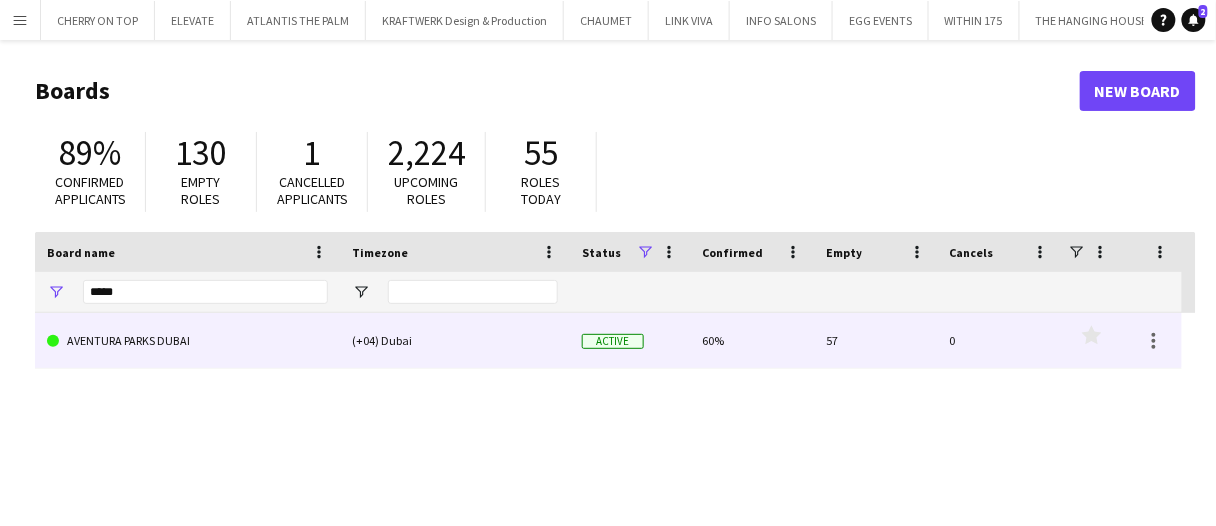 click on "AVENTURA PARKS DUBAI" 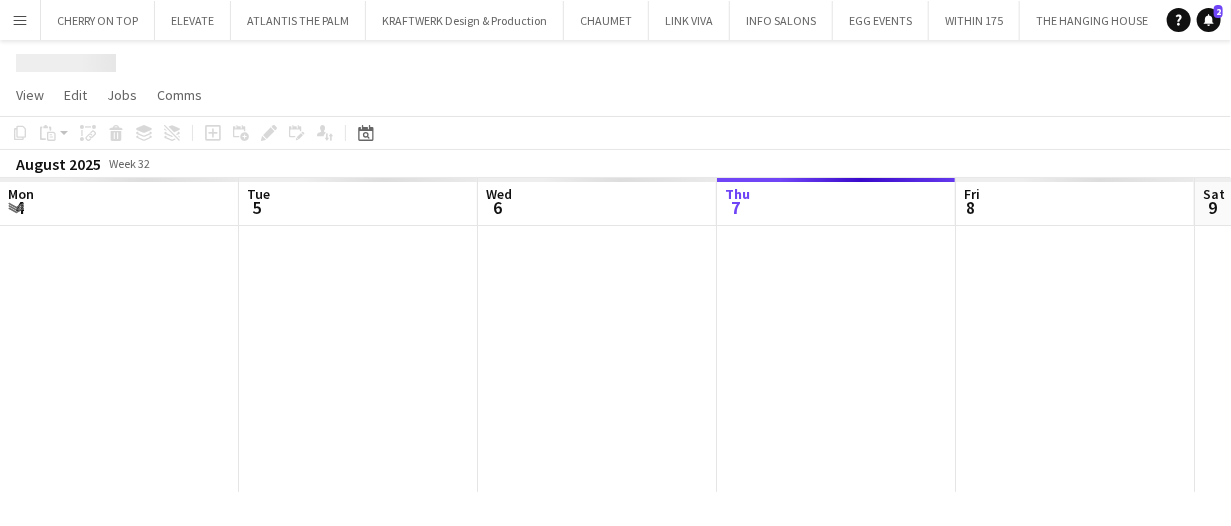 scroll, scrollTop: 0, scrollLeft: 478, axis: horizontal 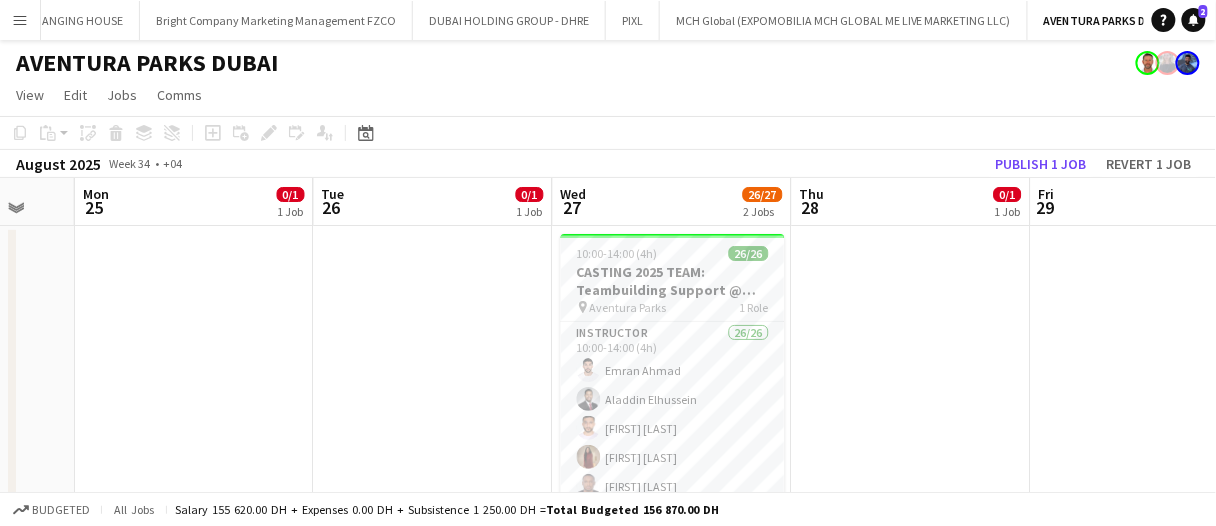 click at bounding box center [433, 515] 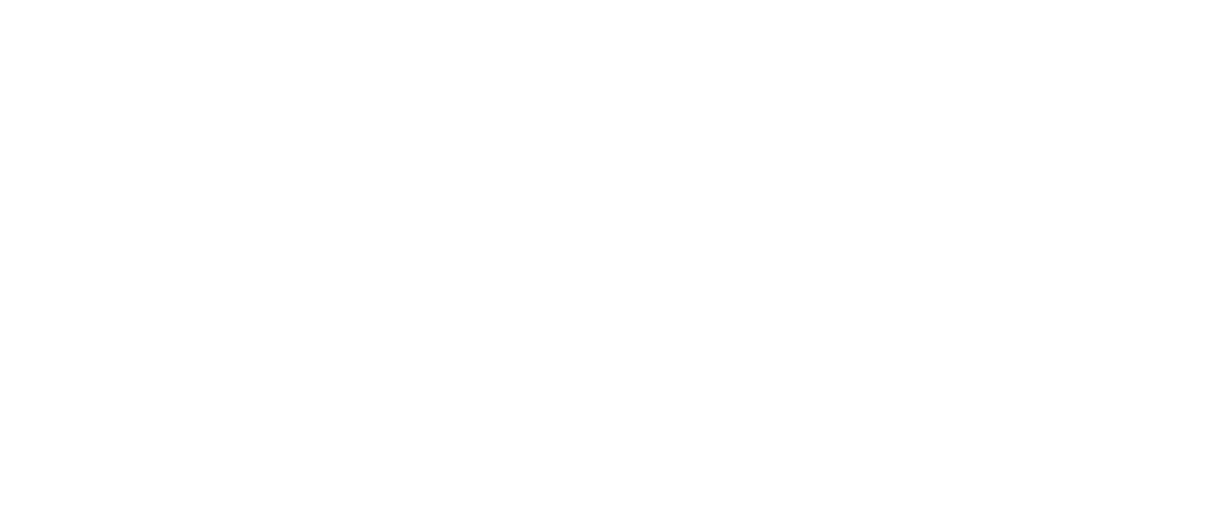 scroll, scrollTop: 0, scrollLeft: 0, axis: both 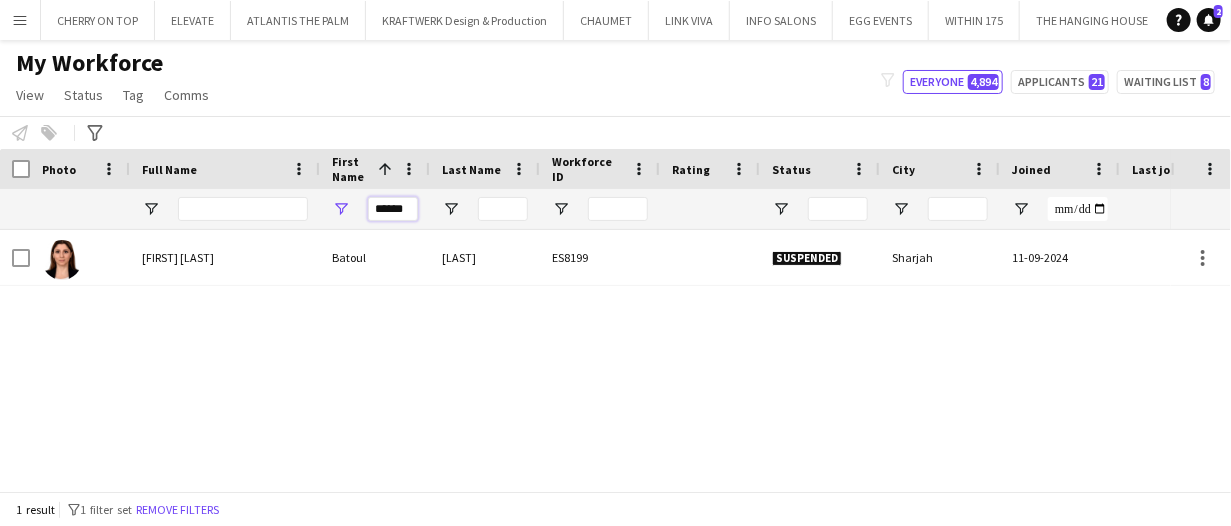 drag, startPoint x: 411, startPoint y: 207, endPoint x: 383, endPoint y: 204, distance: 28.160255 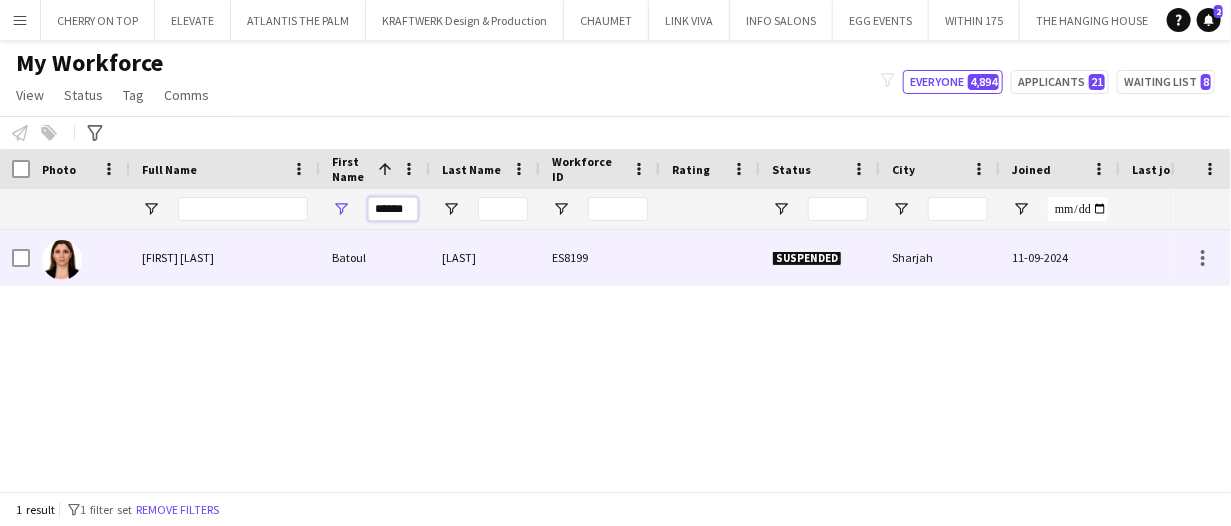 type on "*" 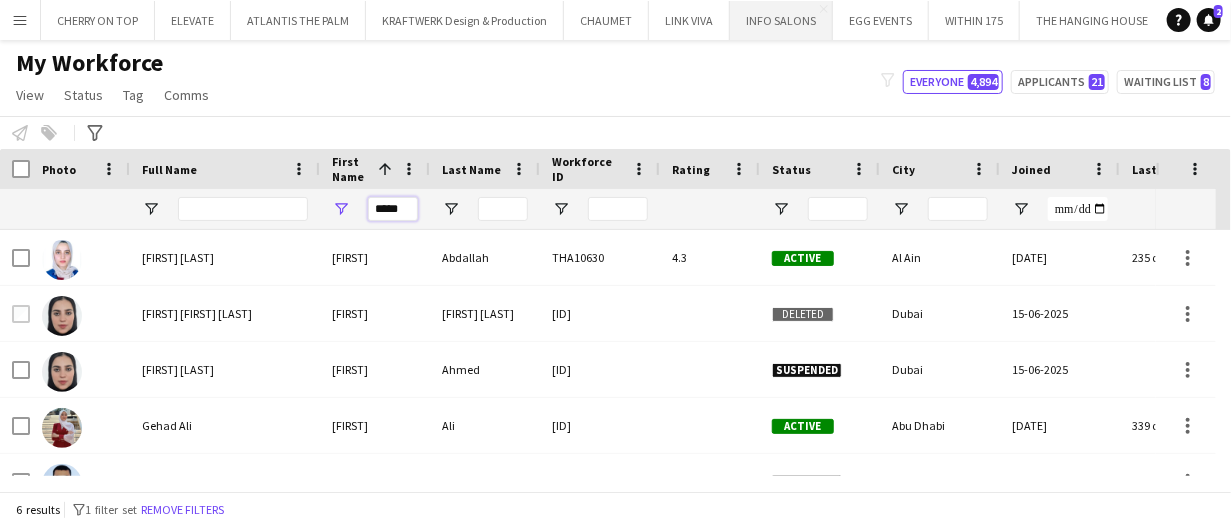 type on "*****" 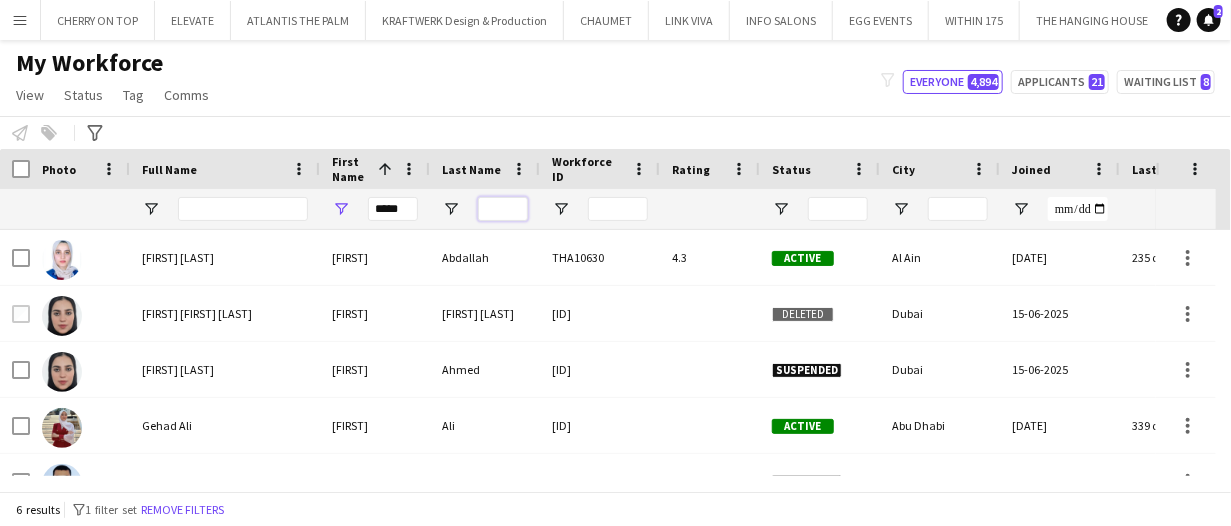 click at bounding box center [503, 209] 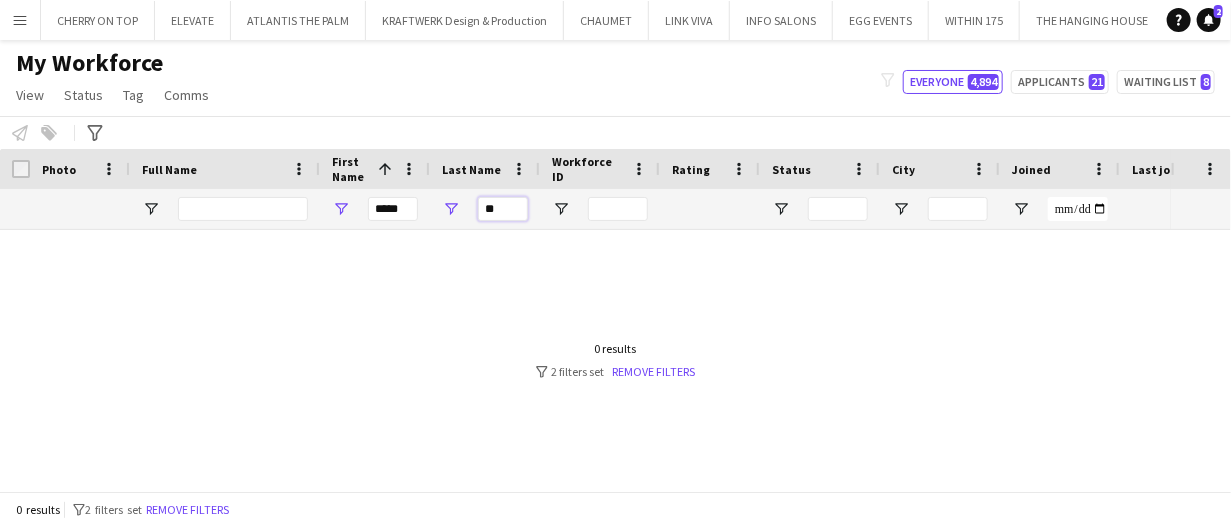 type on "*" 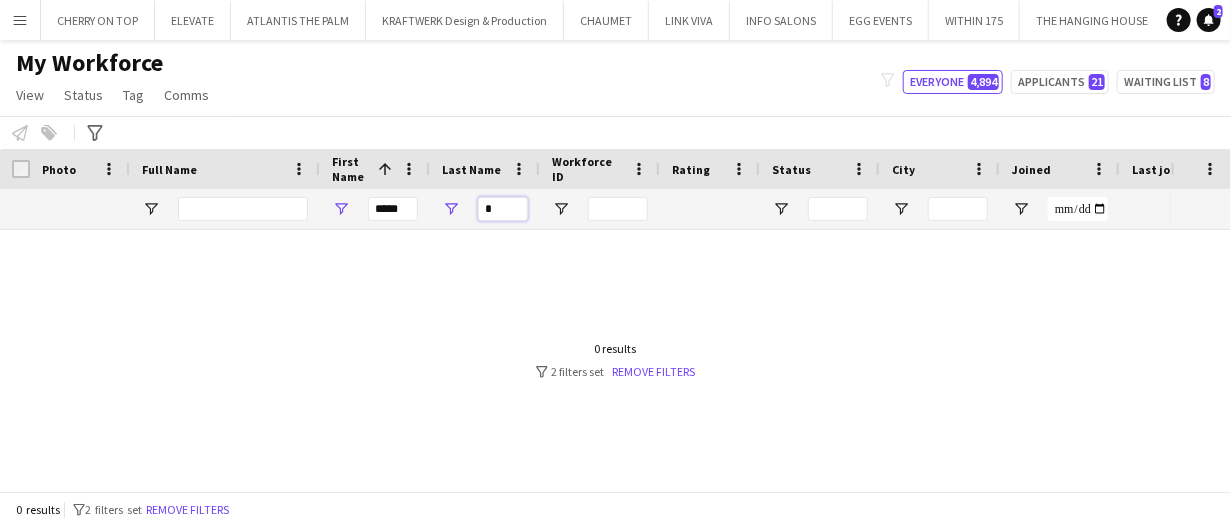 type 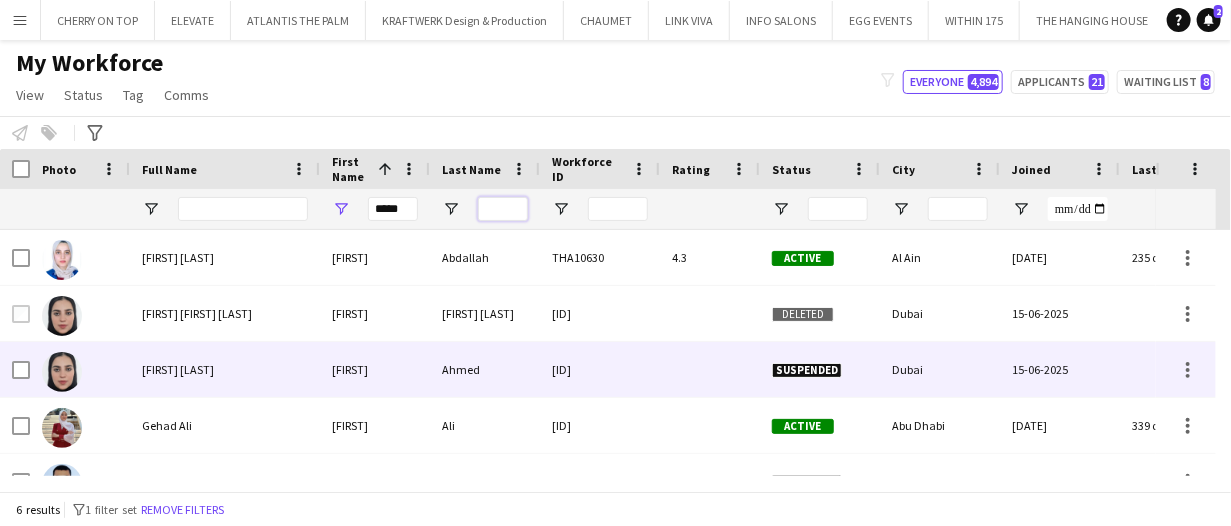 scroll, scrollTop: 89, scrollLeft: 0, axis: vertical 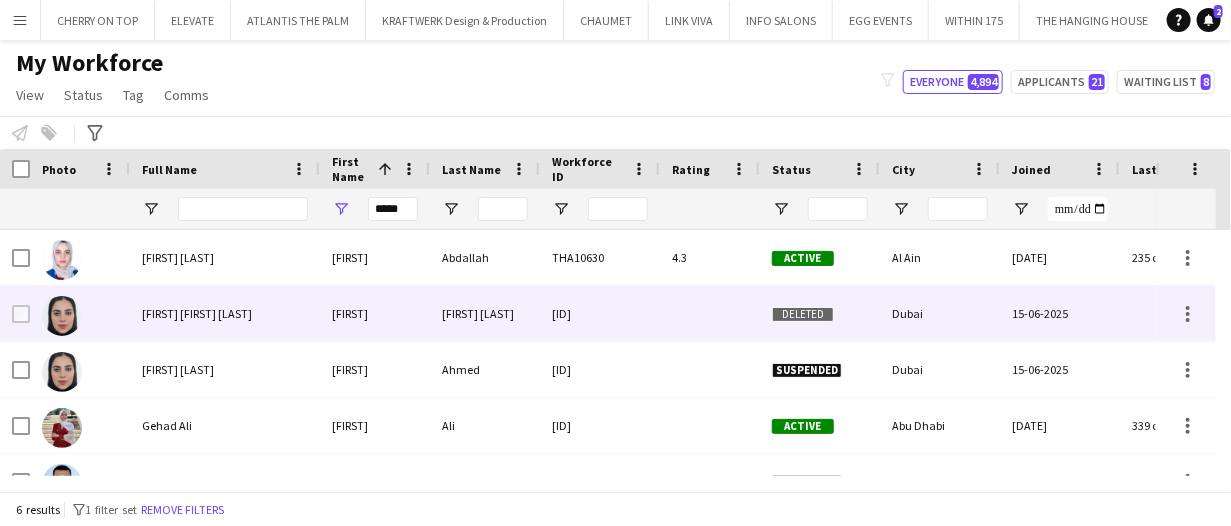 click on "[FIRST] [FIRST] [LAST]" at bounding box center (225, 313) 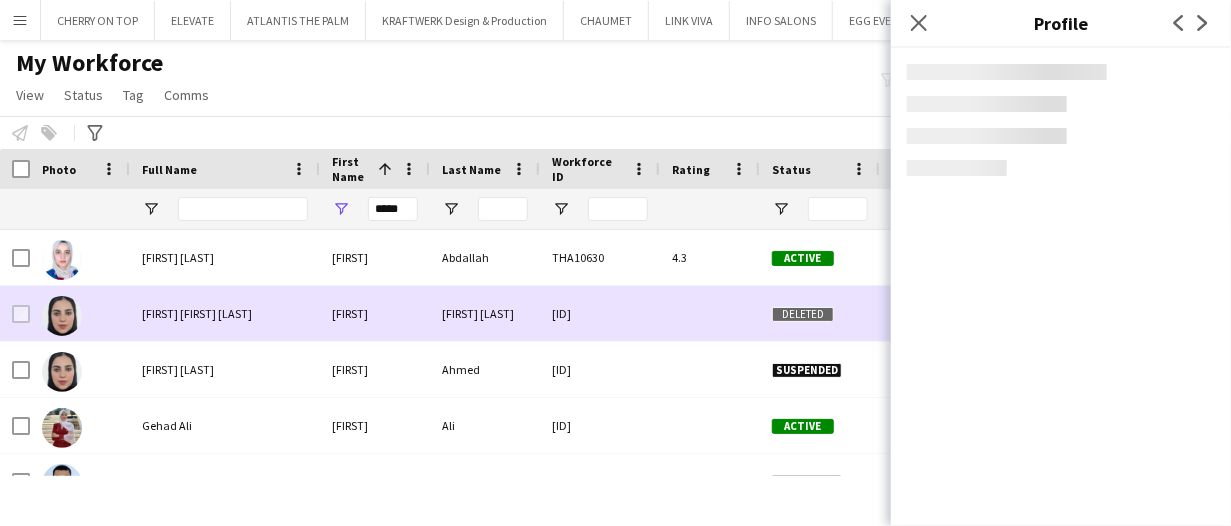 click on "[FIRST] [FIRST] [LAST]" at bounding box center (225, 313) 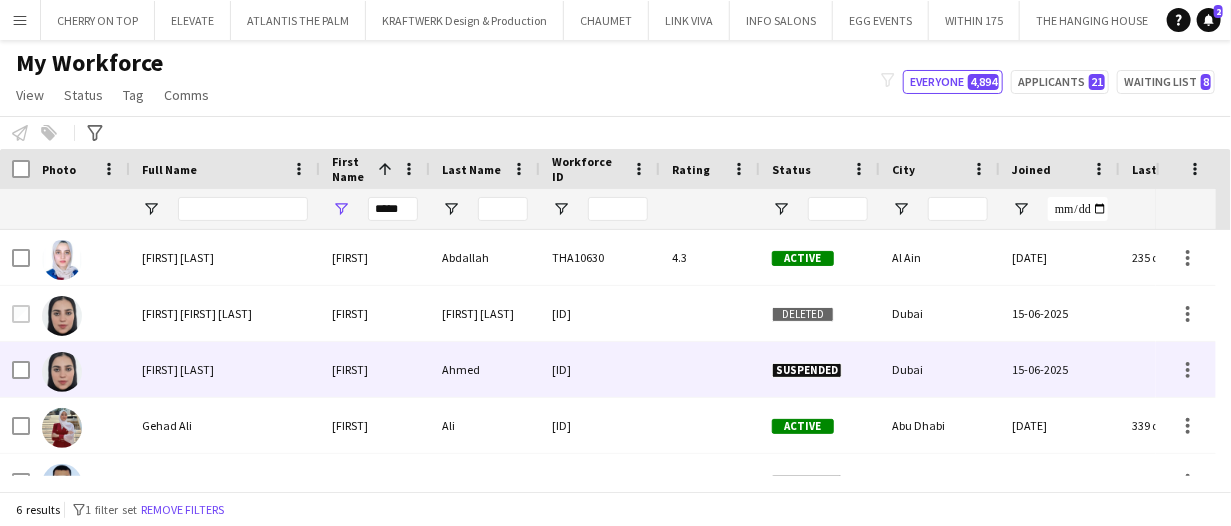 scroll, scrollTop: 89, scrollLeft: 0, axis: vertical 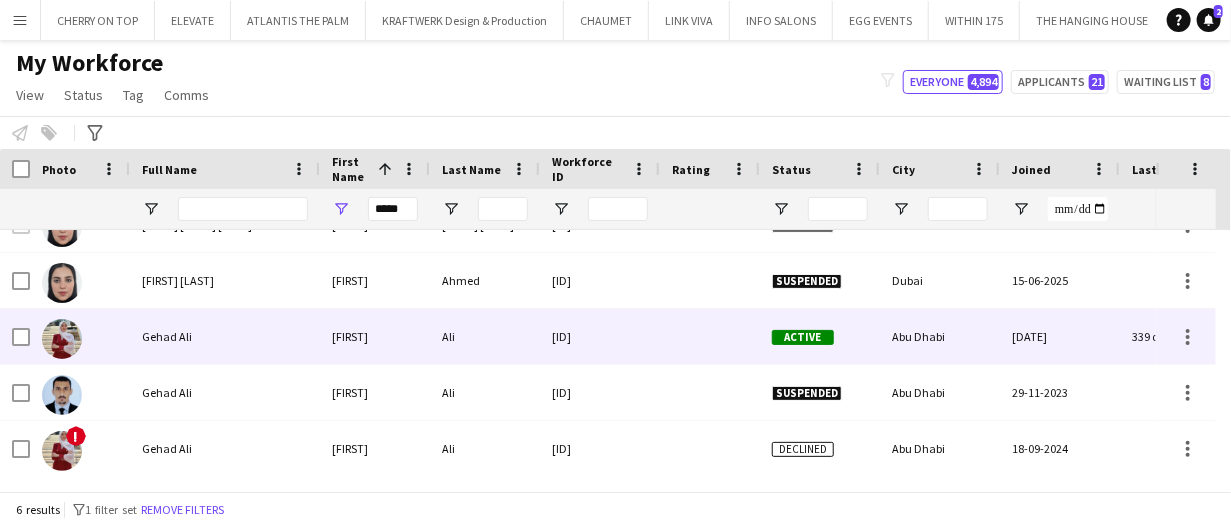 click on "Gehad Ali" at bounding box center [225, 336] 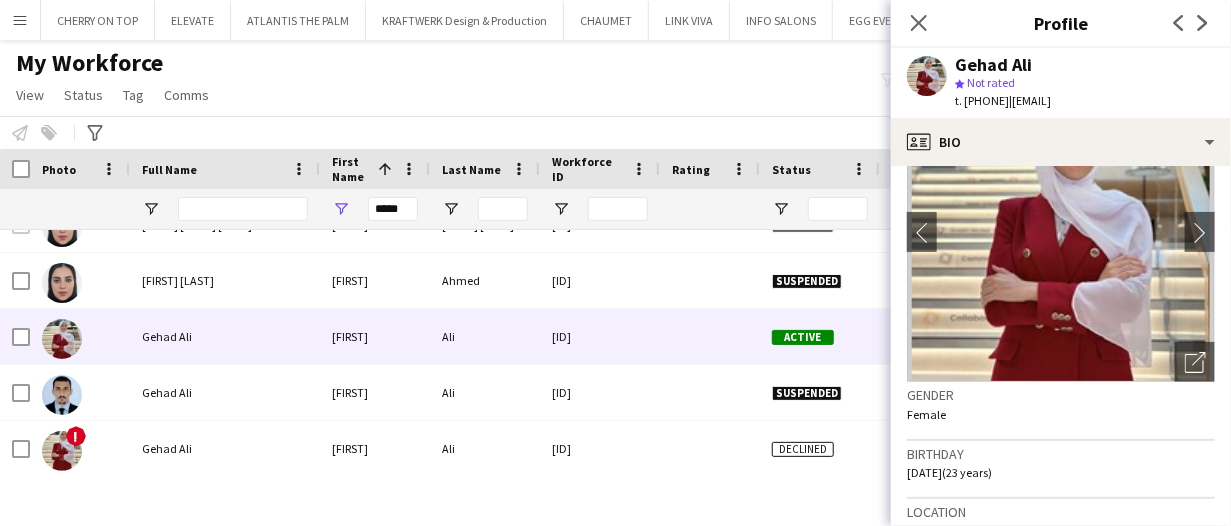 scroll, scrollTop: 0, scrollLeft: 0, axis: both 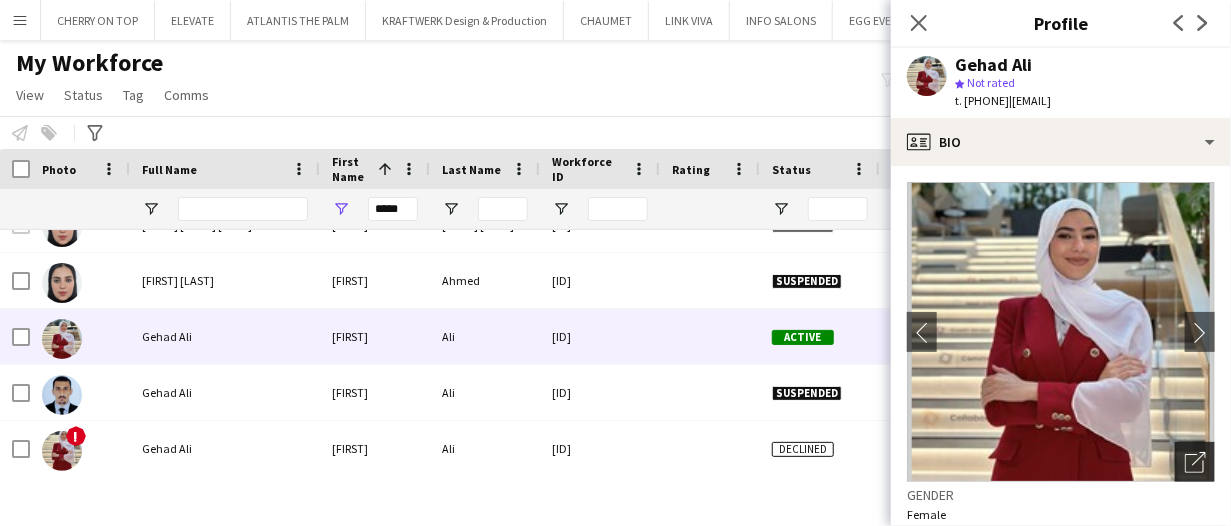 click 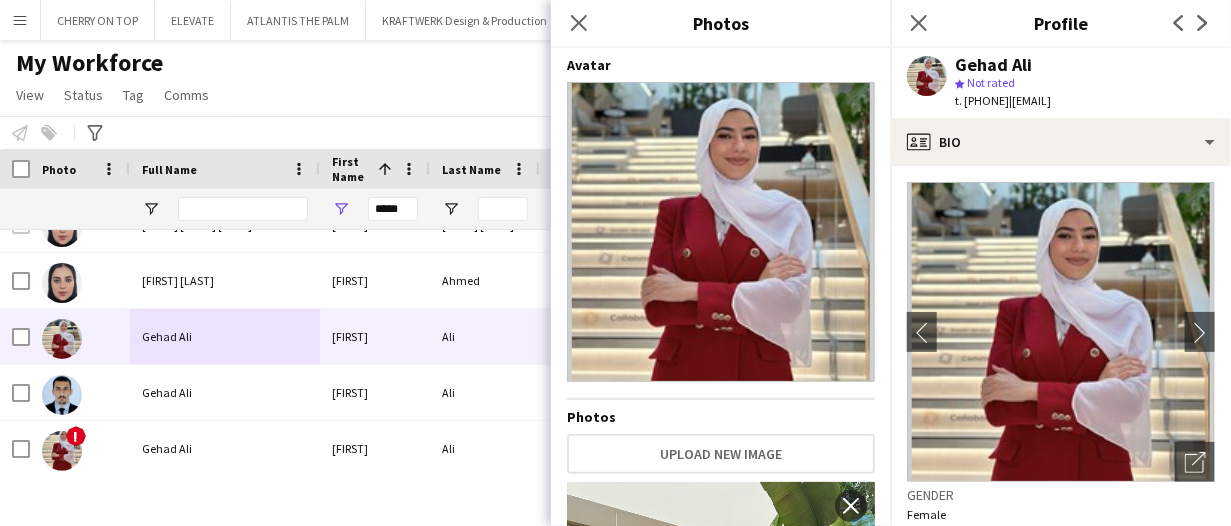 scroll, scrollTop: 200, scrollLeft: 0, axis: vertical 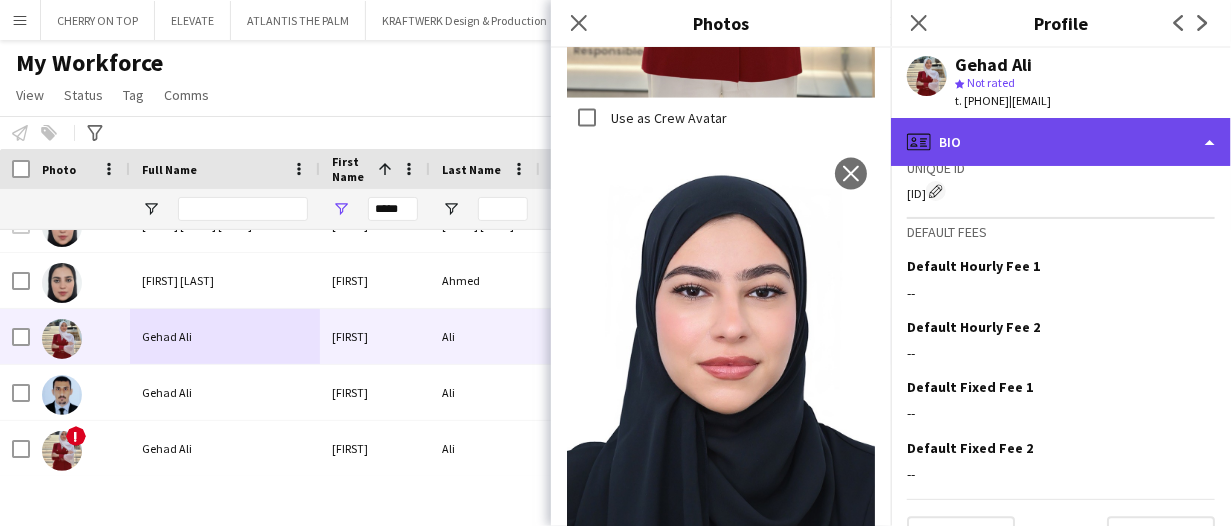 click on "profile
Bio" 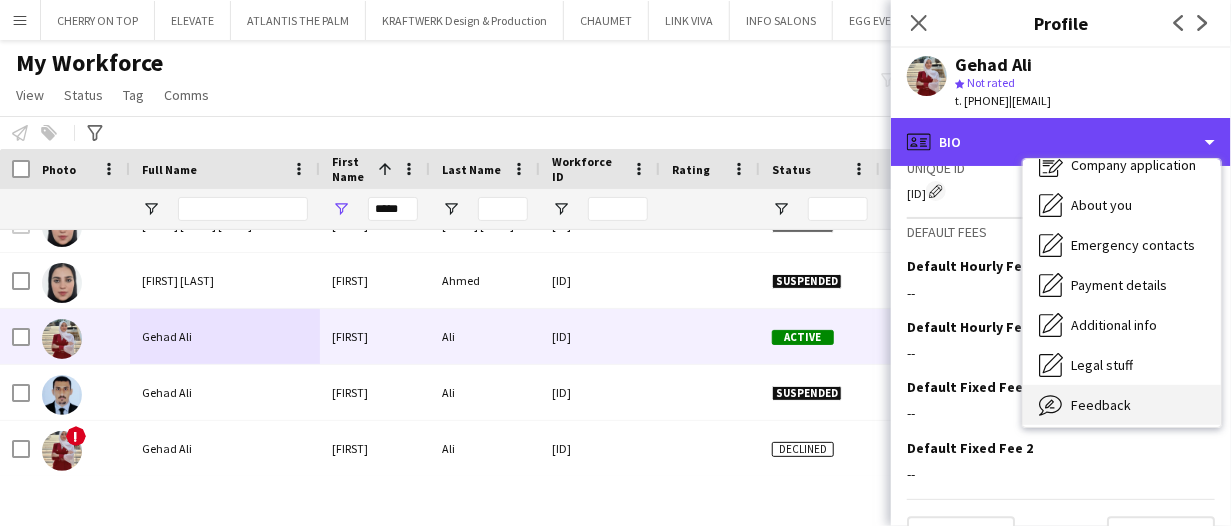 scroll, scrollTop: 107, scrollLeft: 0, axis: vertical 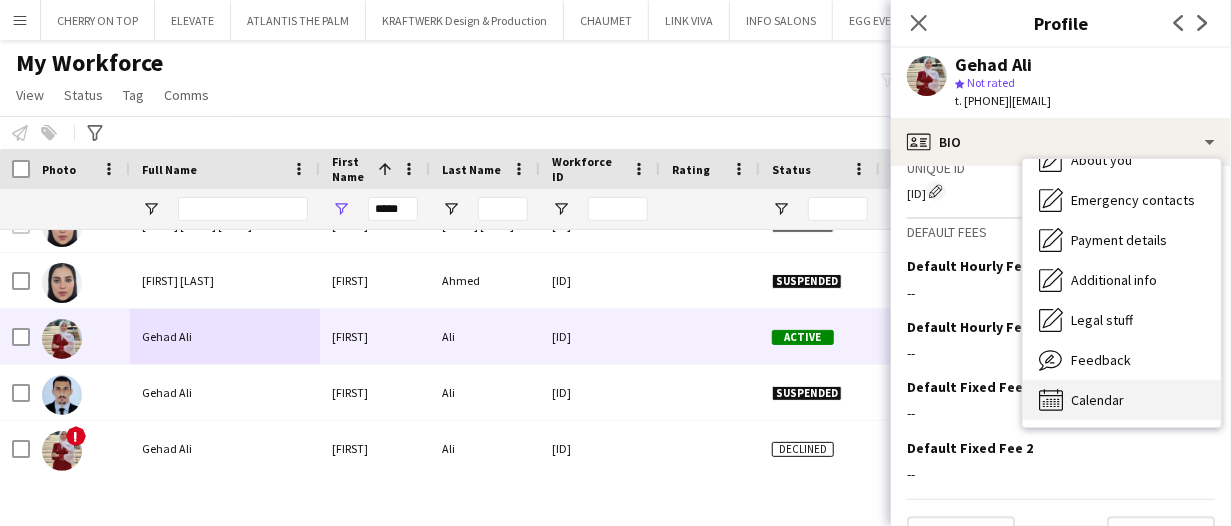 click on "Calendar" at bounding box center [1097, 400] 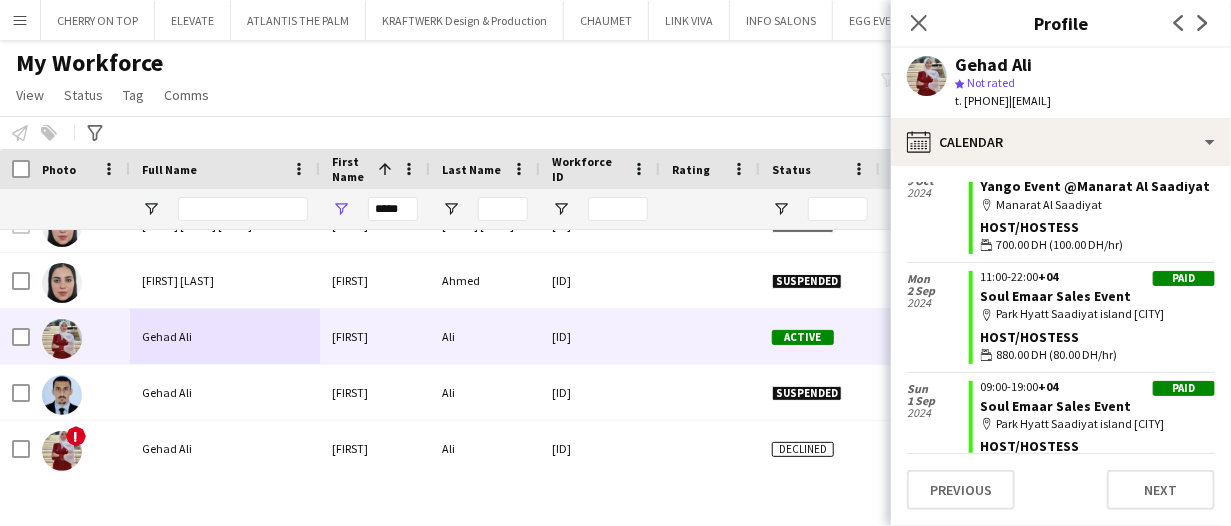 scroll, scrollTop: 692, scrollLeft: 0, axis: vertical 